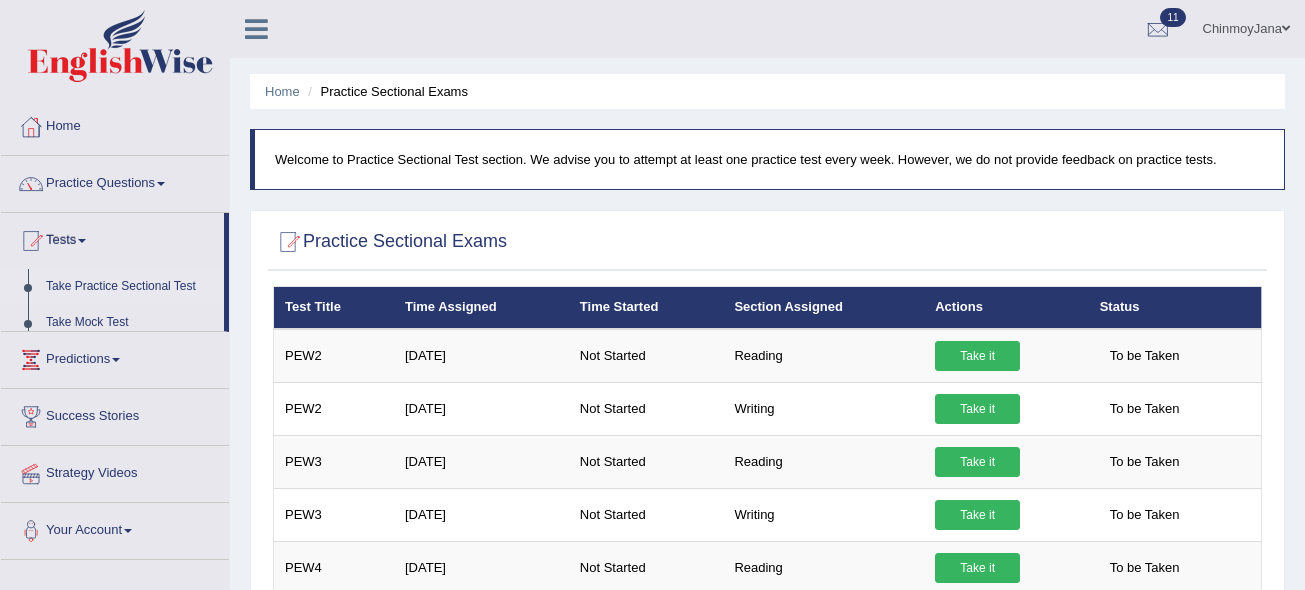 scroll, scrollTop: 0, scrollLeft: 0, axis: both 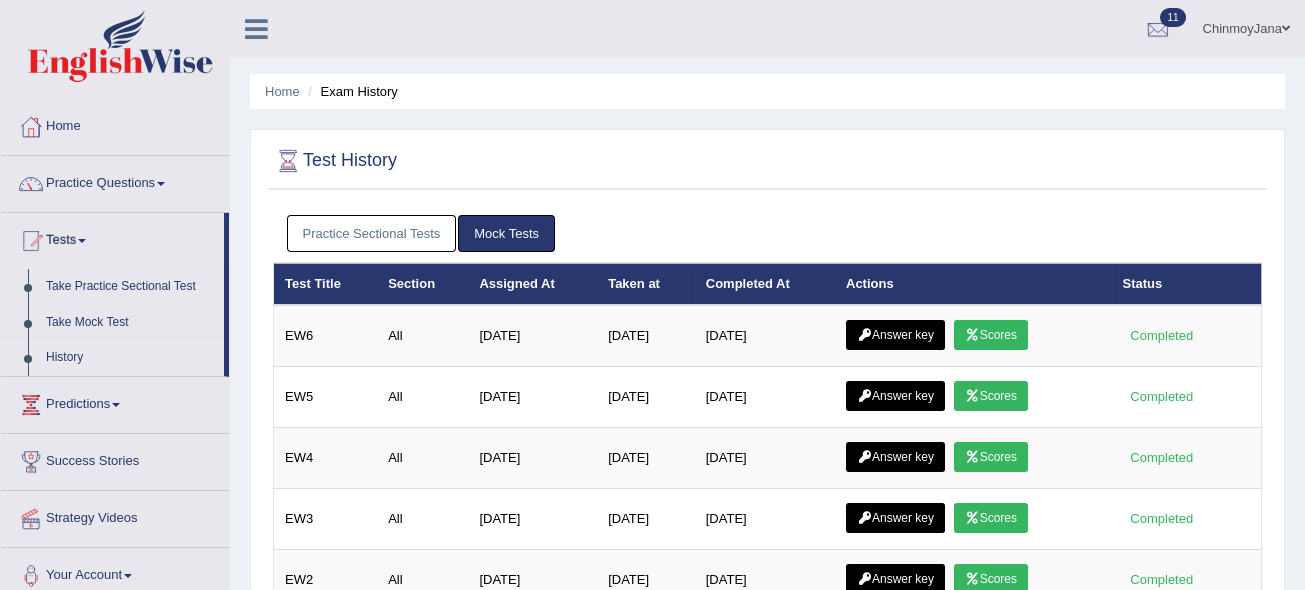 click on "Practice Sectional Tests" at bounding box center (372, 233) 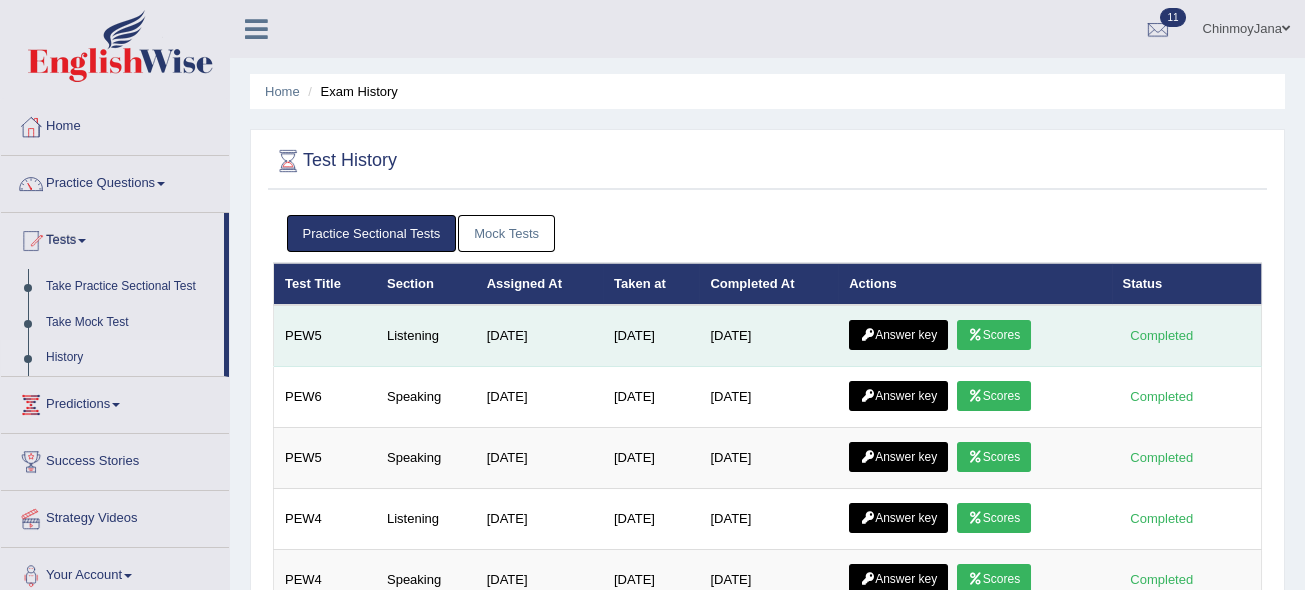 click on "Scores" at bounding box center (994, 335) 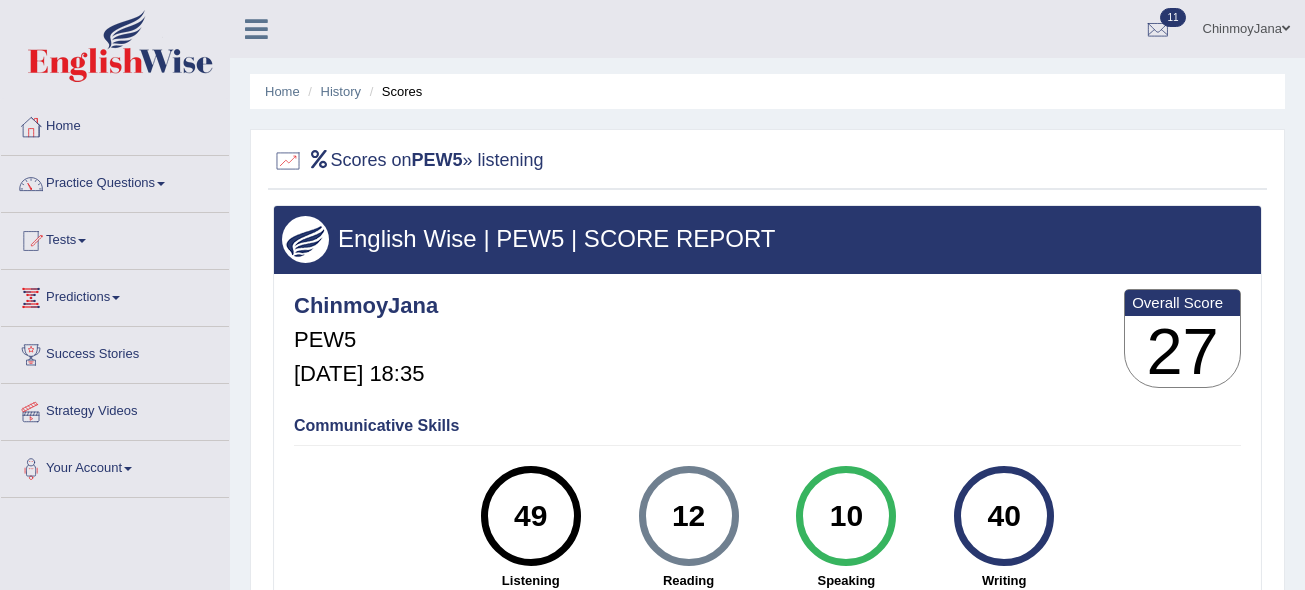 scroll, scrollTop: 0, scrollLeft: 0, axis: both 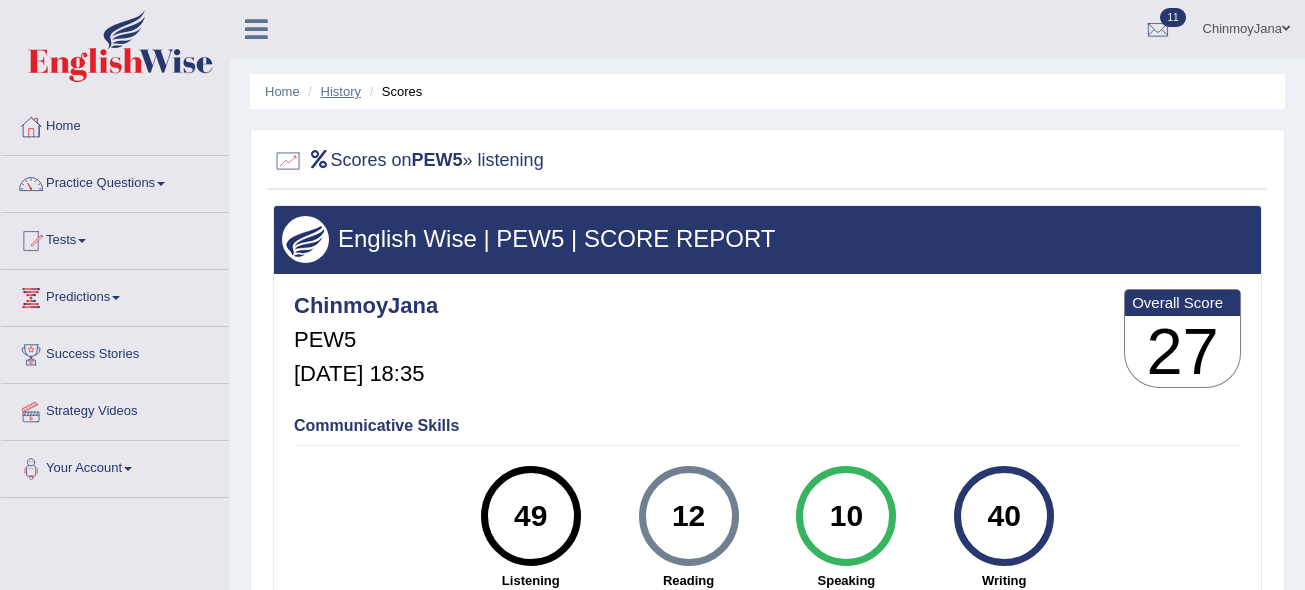 click on "History" at bounding box center [341, 91] 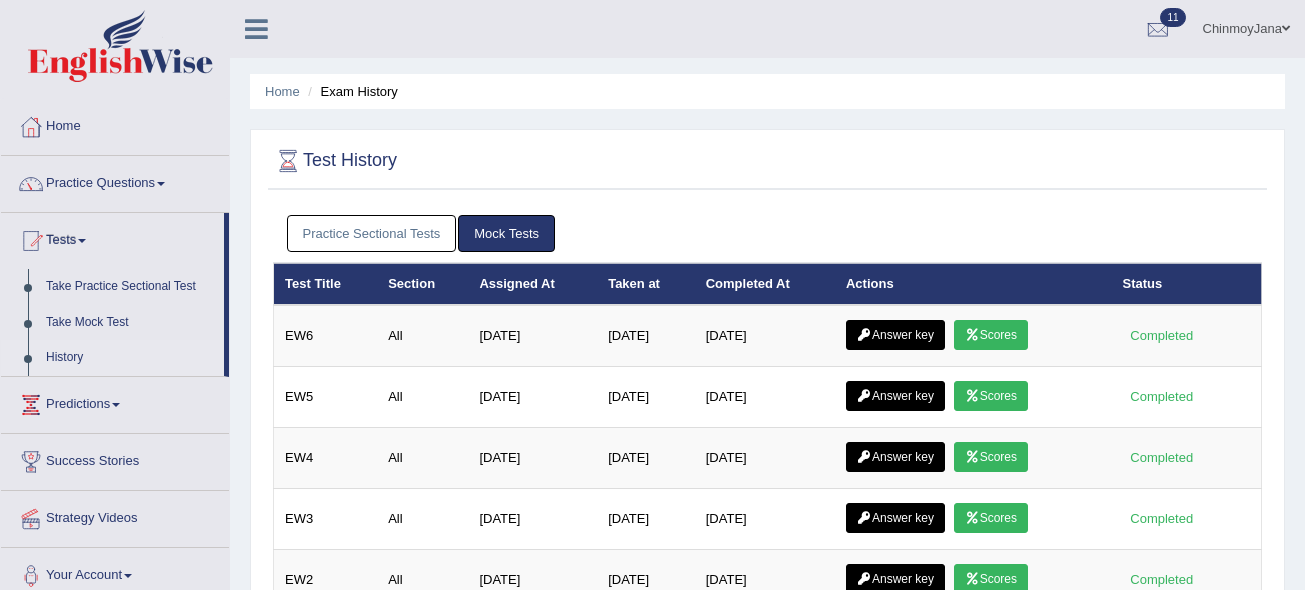 click on "Practice Sectional Tests" at bounding box center (372, 233) 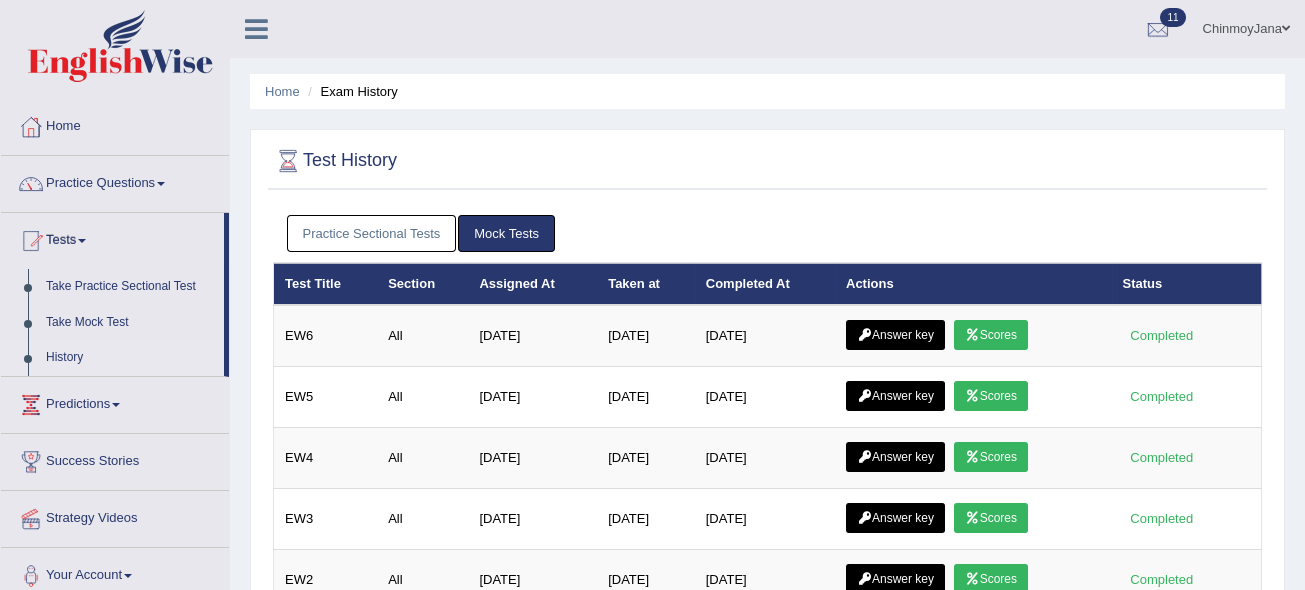 scroll, scrollTop: 0, scrollLeft: 0, axis: both 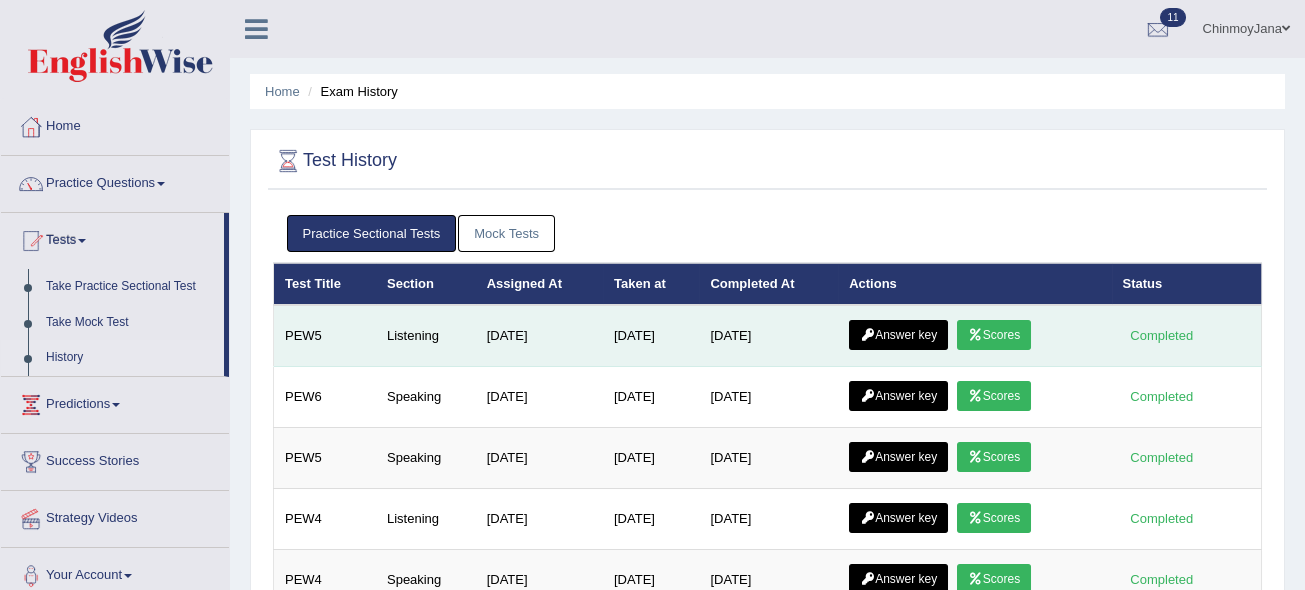 click on "Answer key" at bounding box center (898, 335) 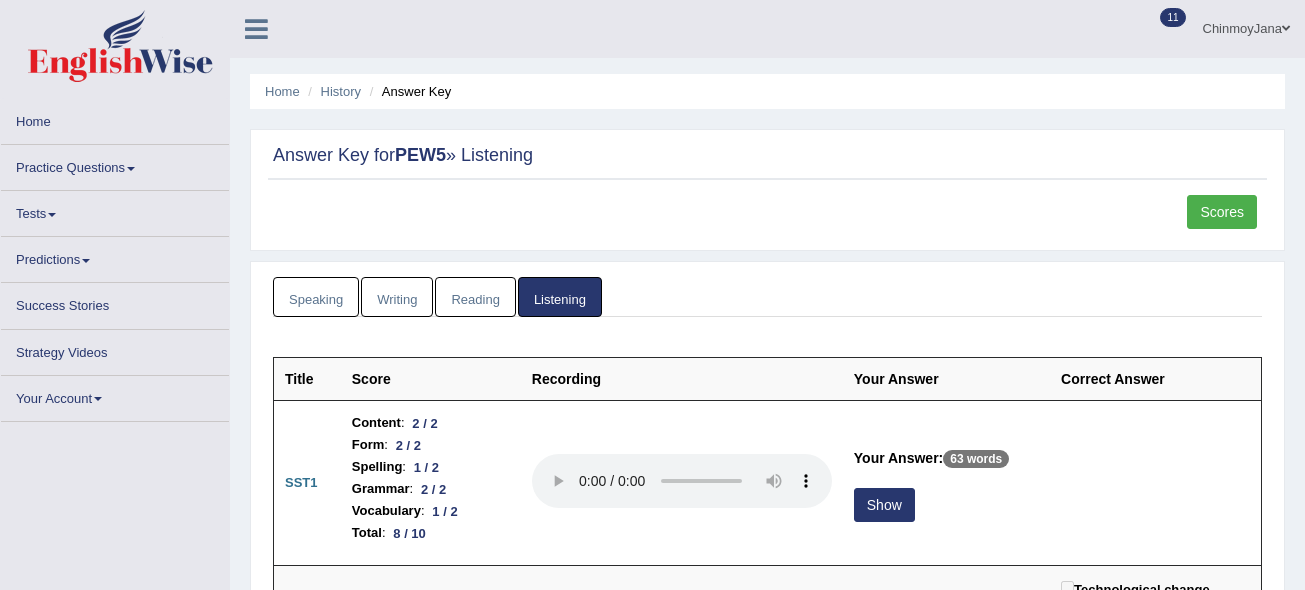 scroll, scrollTop: 0, scrollLeft: 0, axis: both 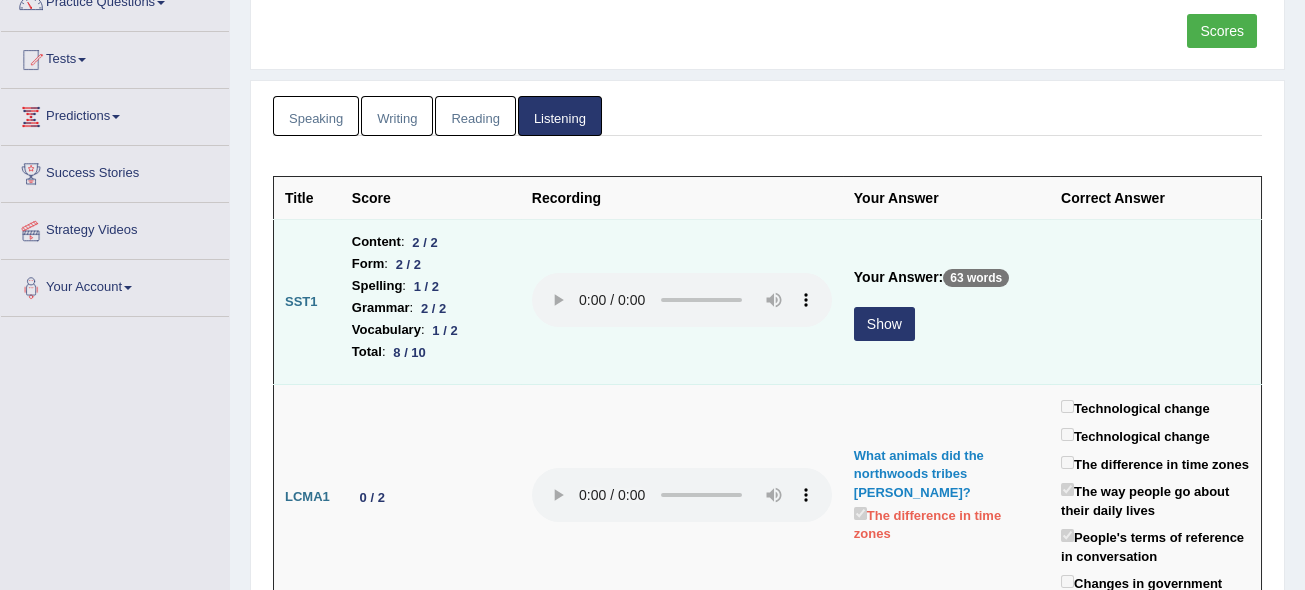 click on "Show" at bounding box center (884, 324) 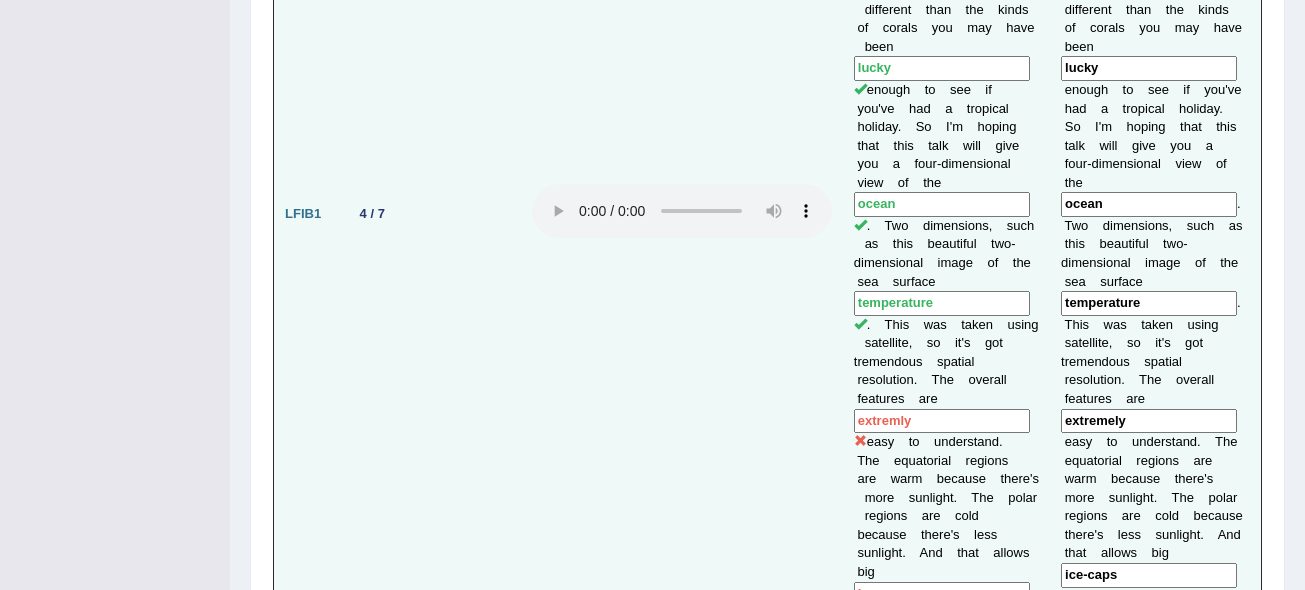 scroll, scrollTop: 1454, scrollLeft: 0, axis: vertical 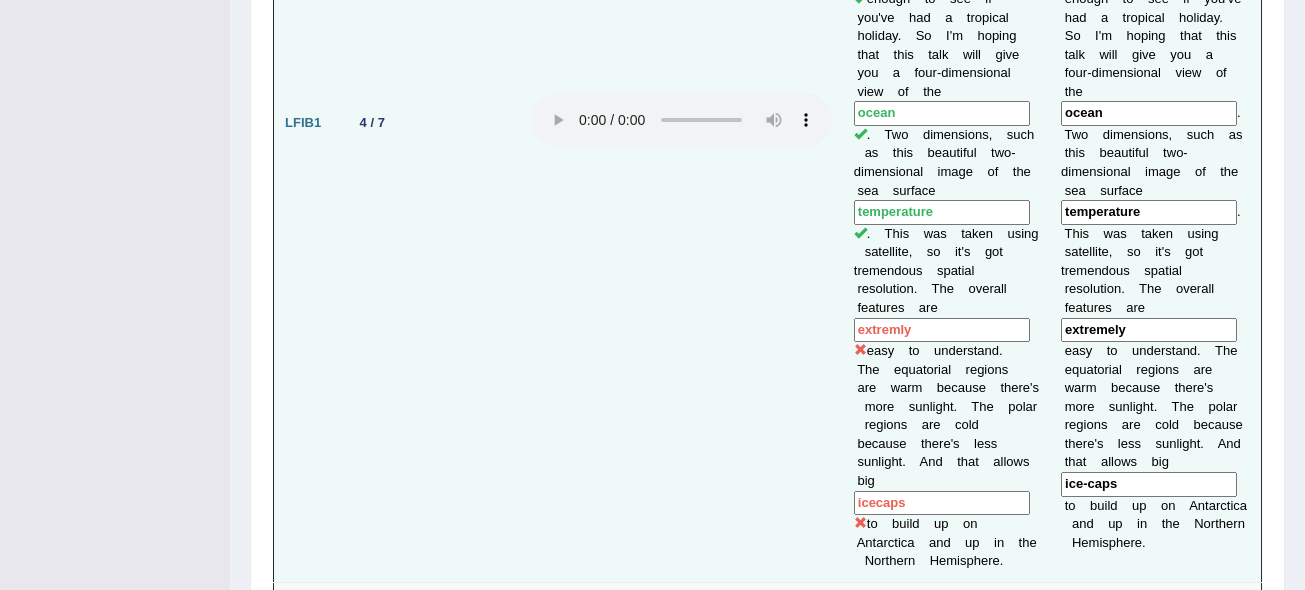 click on "extremly" at bounding box center (942, 330) 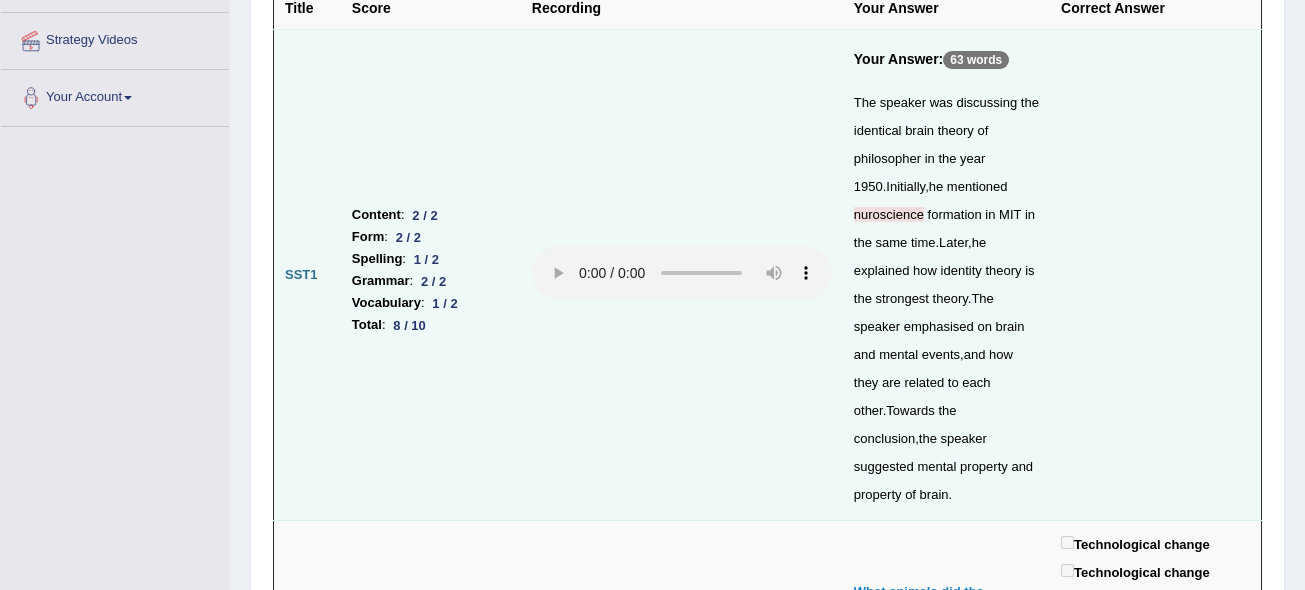 scroll, scrollTop: 0, scrollLeft: 0, axis: both 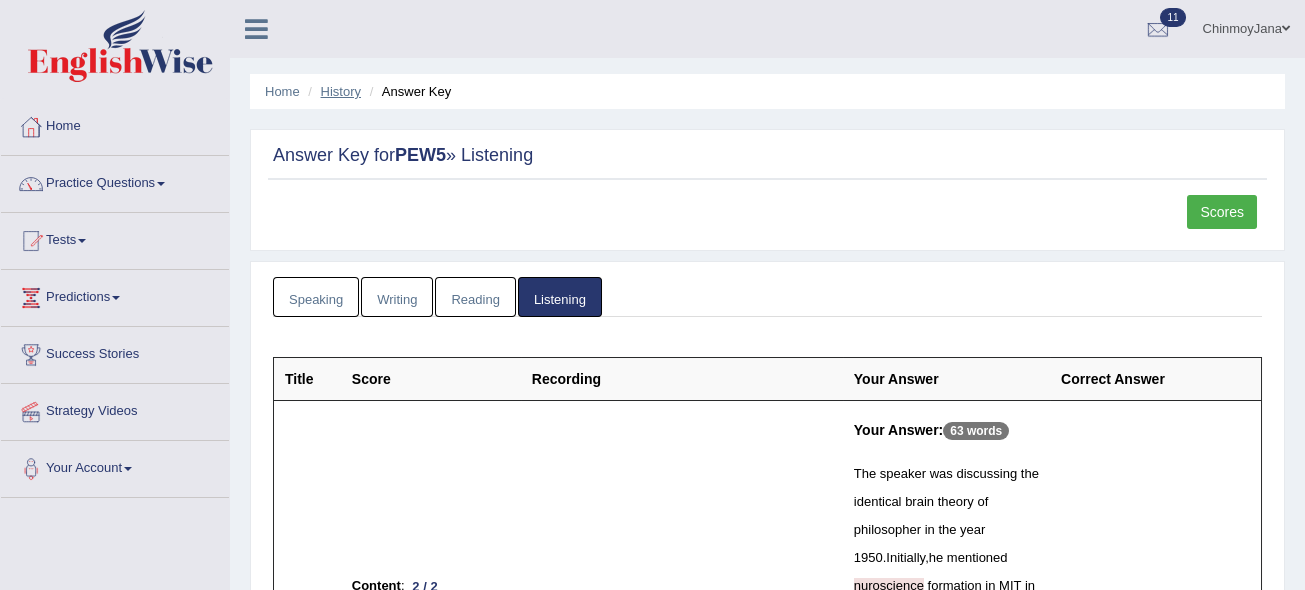 click on "History" at bounding box center (341, 91) 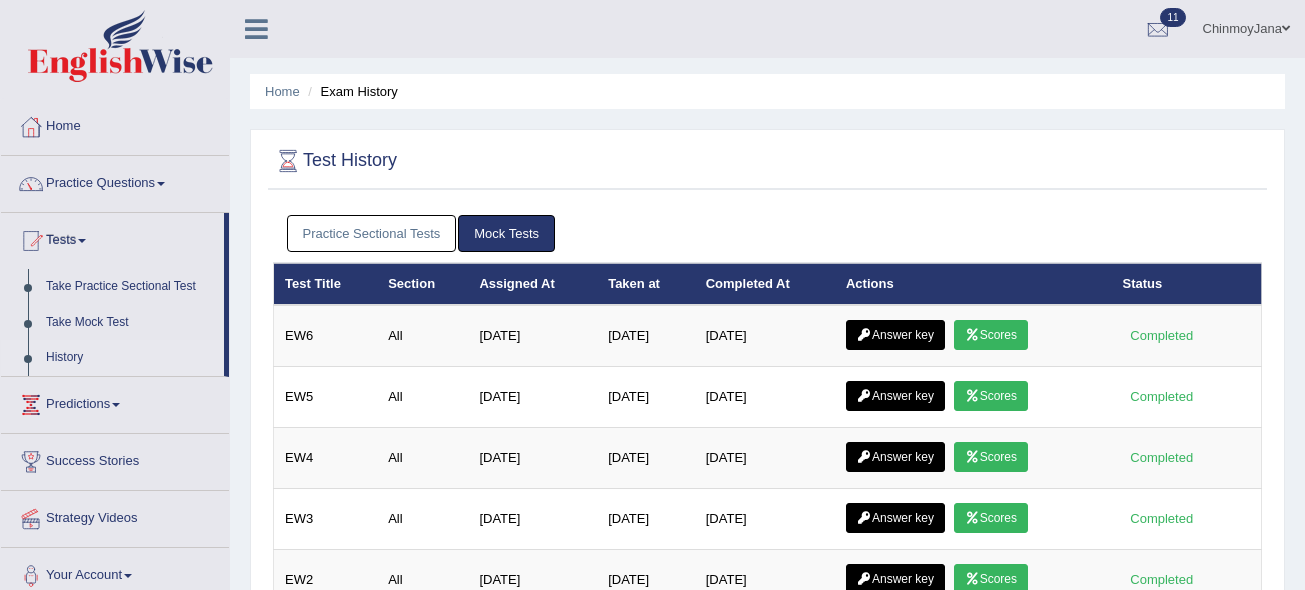 scroll, scrollTop: 0, scrollLeft: 0, axis: both 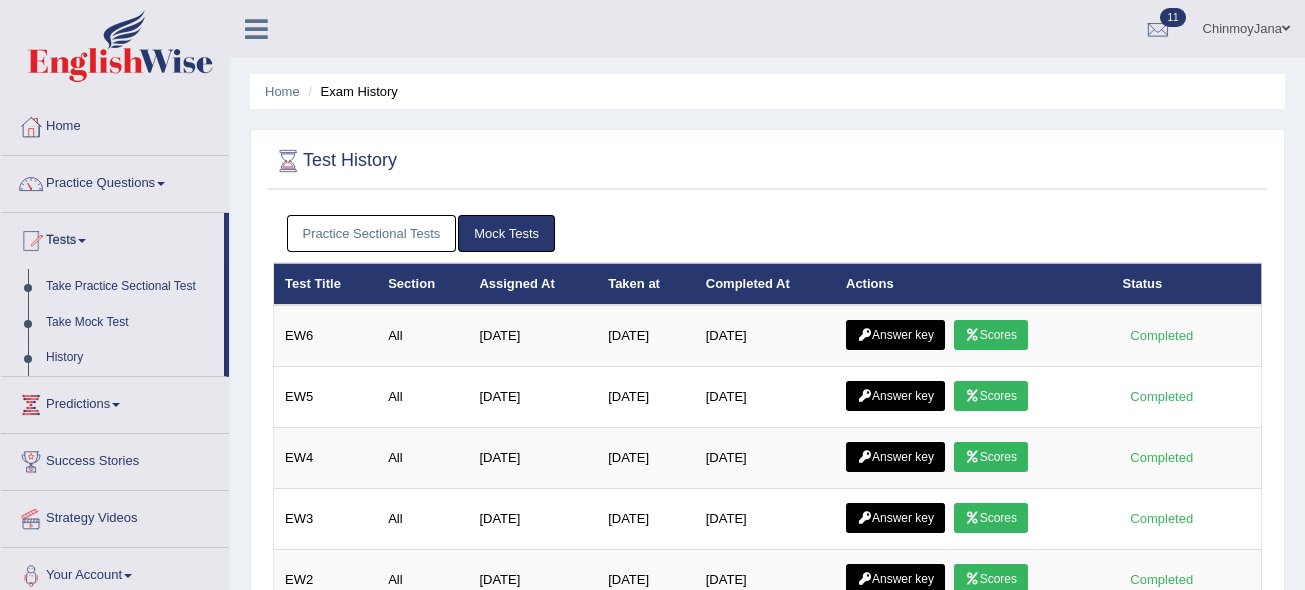 click on "Practice Sectional Tests" at bounding box center (372, 233) 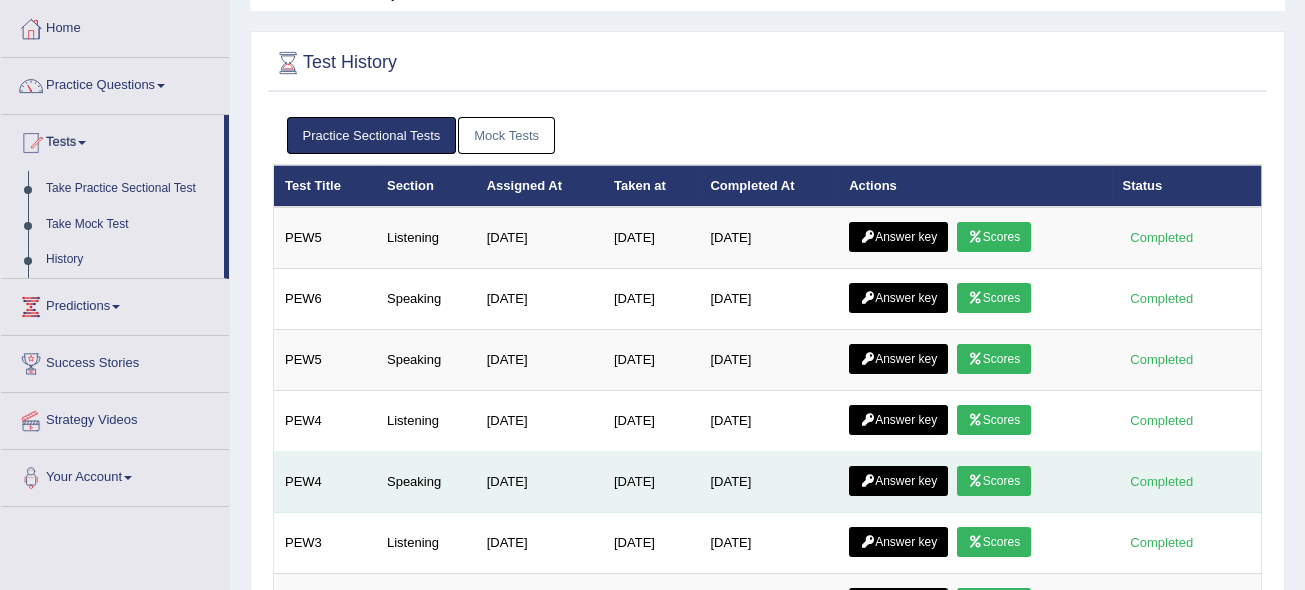 scroll, scrollTop: 0, scrollLeft: 0, axis: both 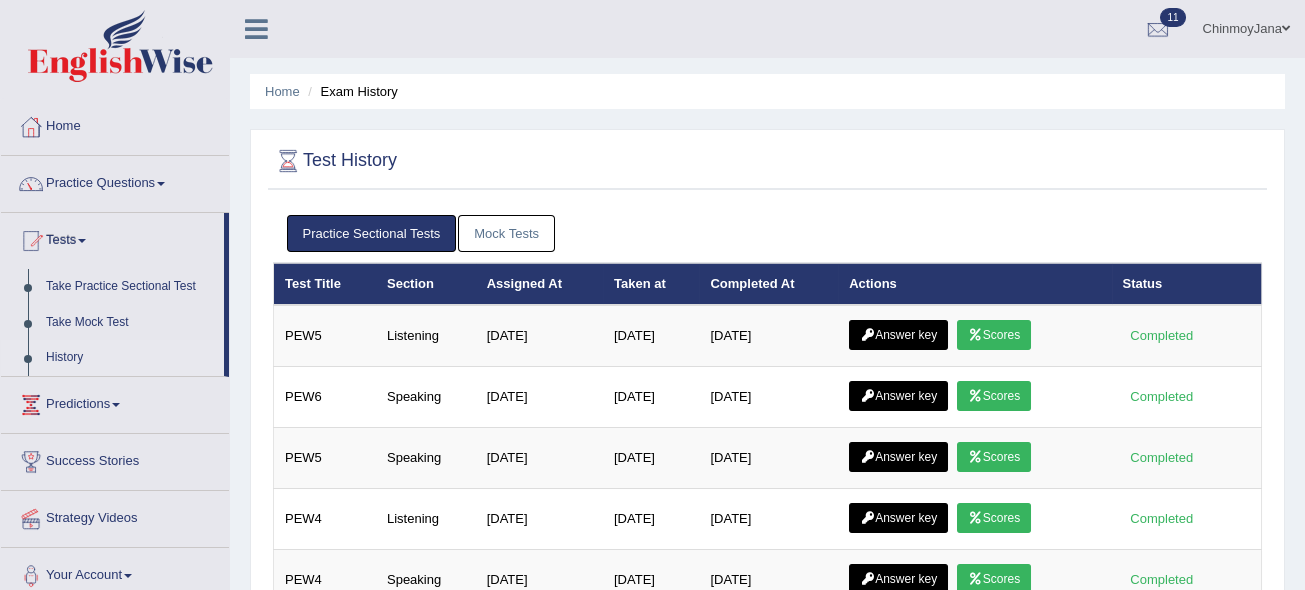click on "Mock Tests" at bounding box center [506, 233] 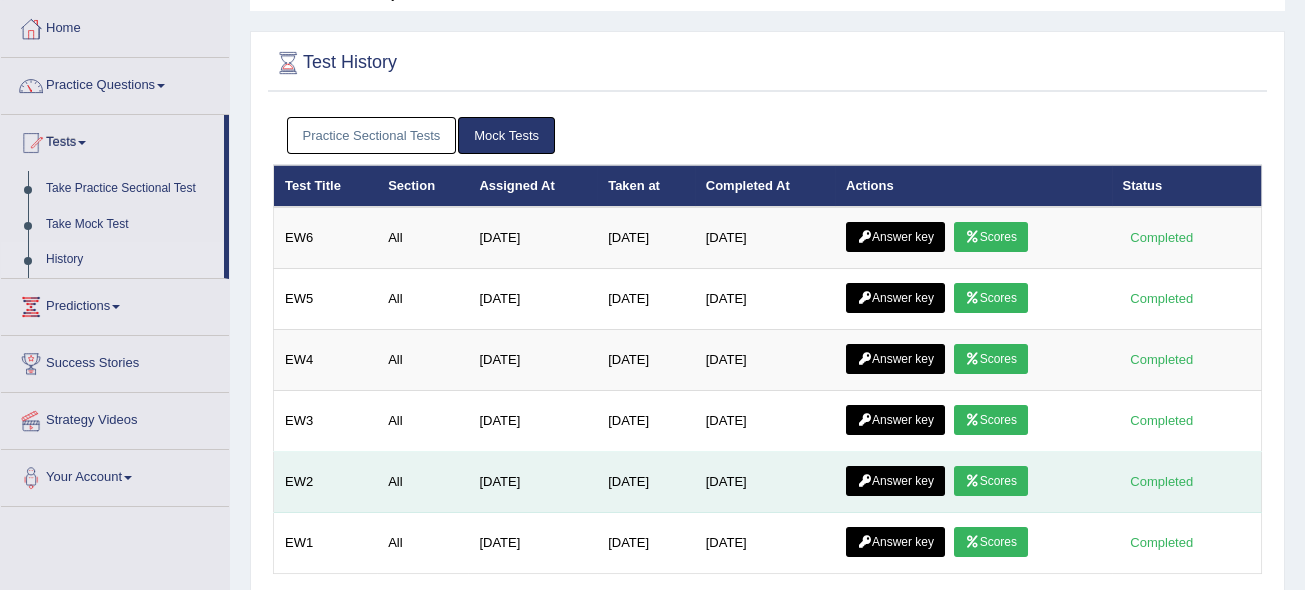 scroll, scrollTop: 91, scrollLeft: 0, axis: vertical 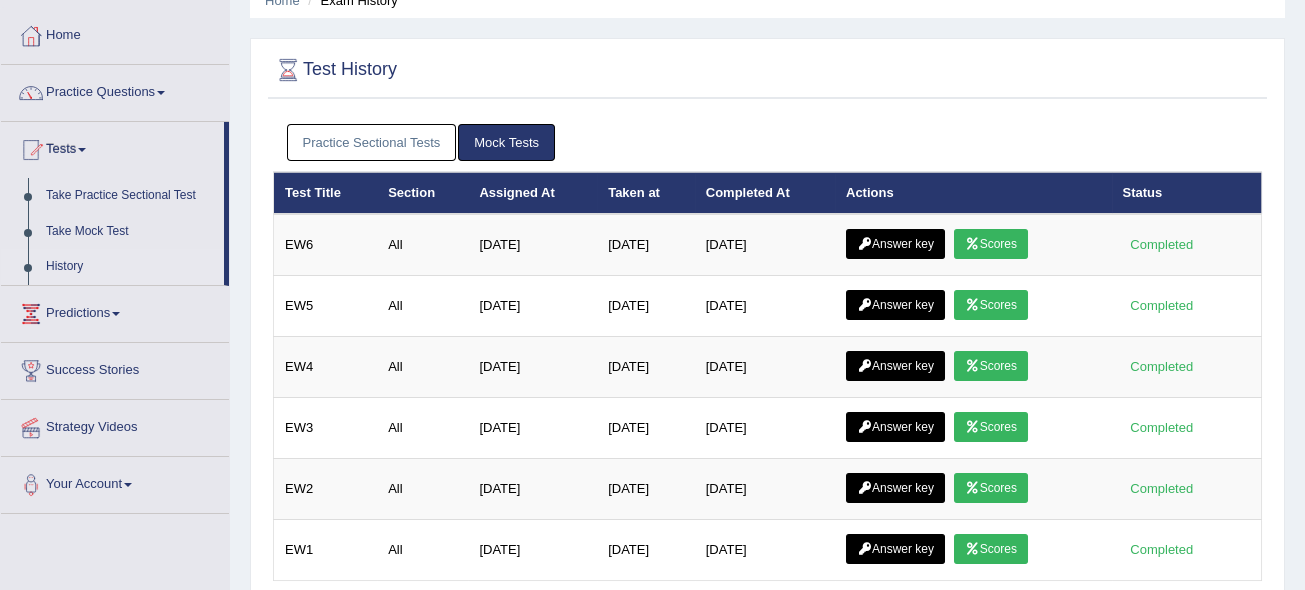 click on "Practice Sectional Tests" at bounding box center [372, 142] 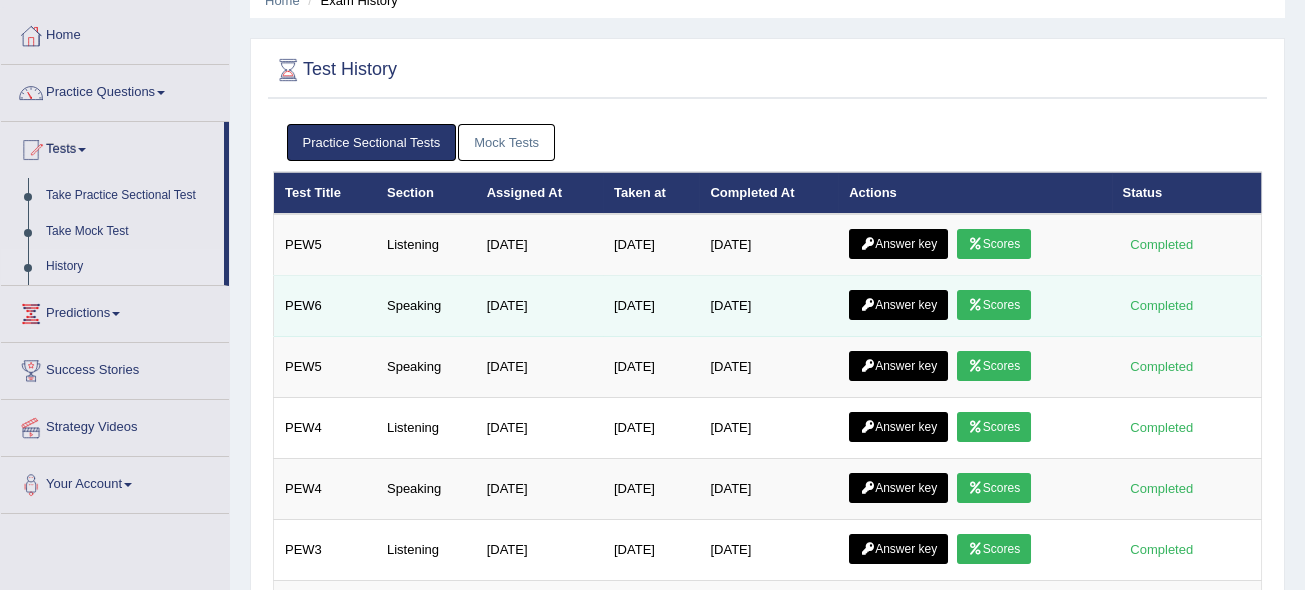 click on "Answer key" at bounding box center (898, 305) 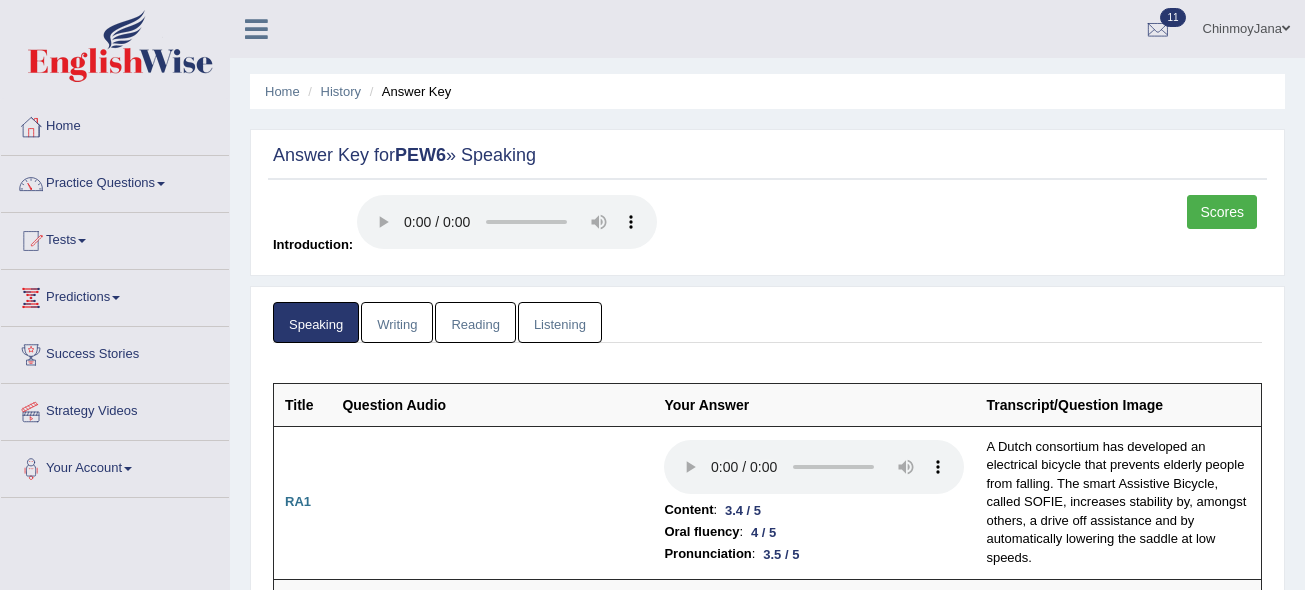 scroll, scrollTop: 0, scrollLeft: 0, axis: both 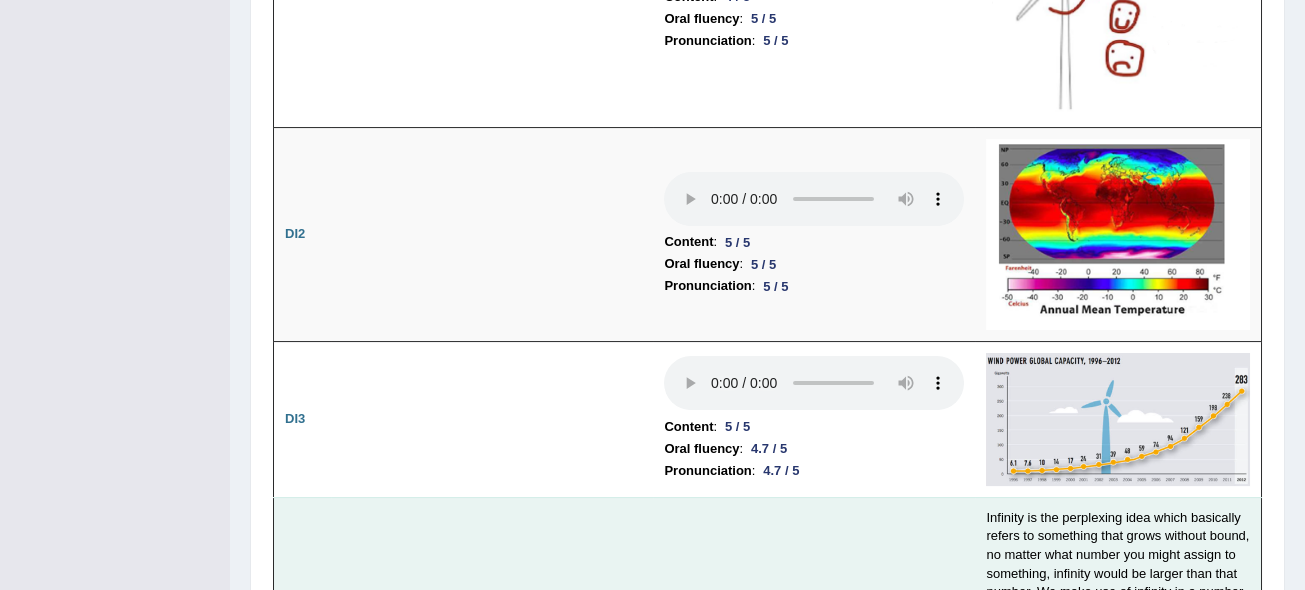 click at bounding box center [492, 694] 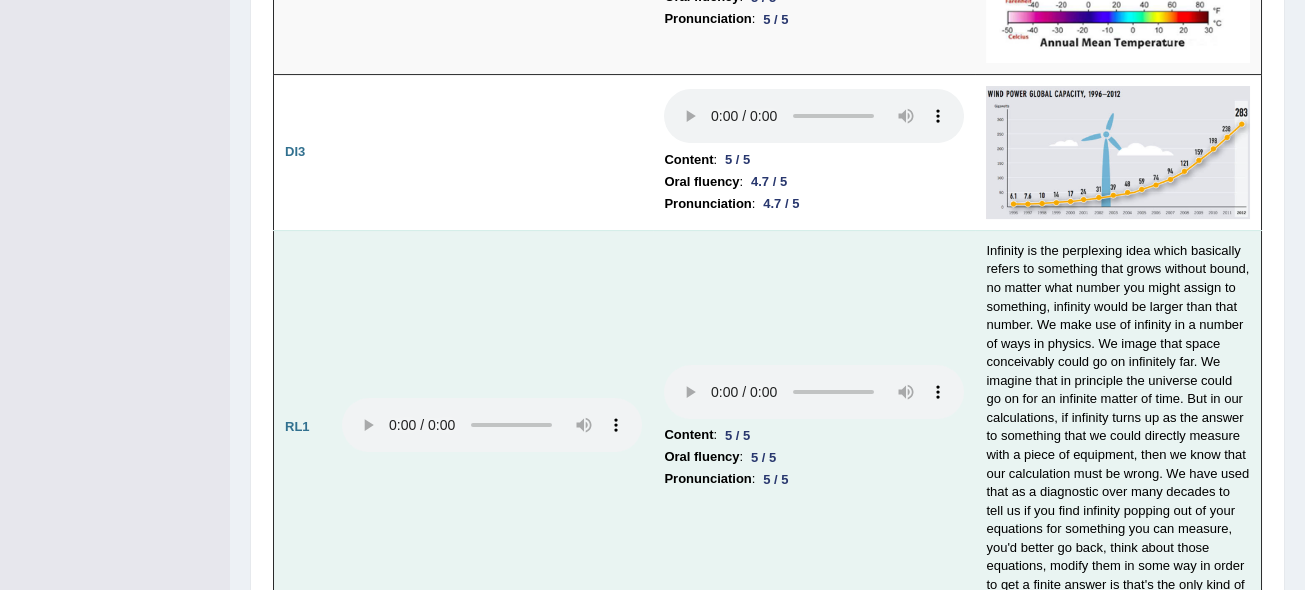 scroll, scrollTop: 3272, scrollLeft: 0, axis: vertical 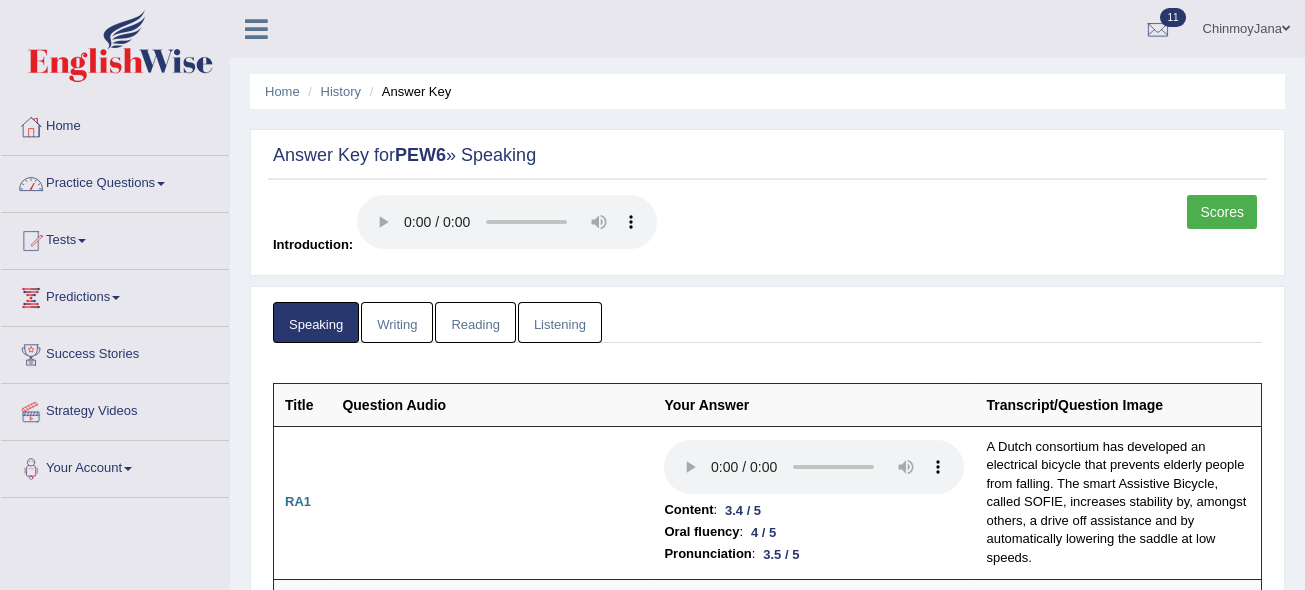 click on "Practice Questions" at bounding box center (115, 181) 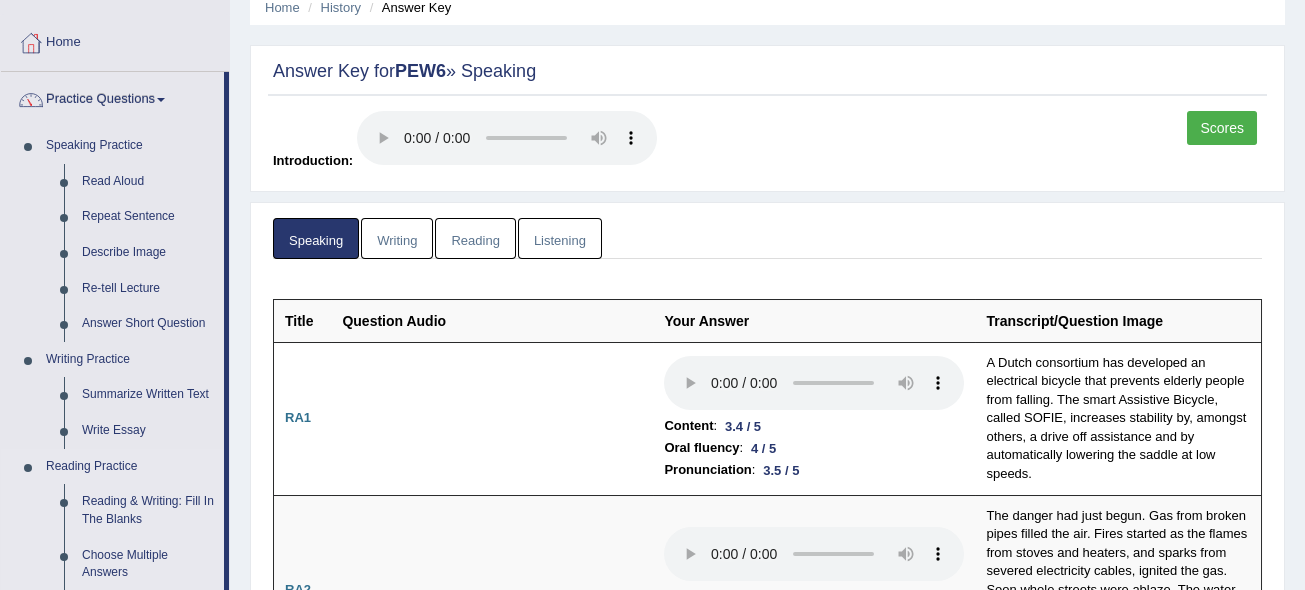 scroll, scrollTop: 181, scrollLeft: 0, axis: vertical 